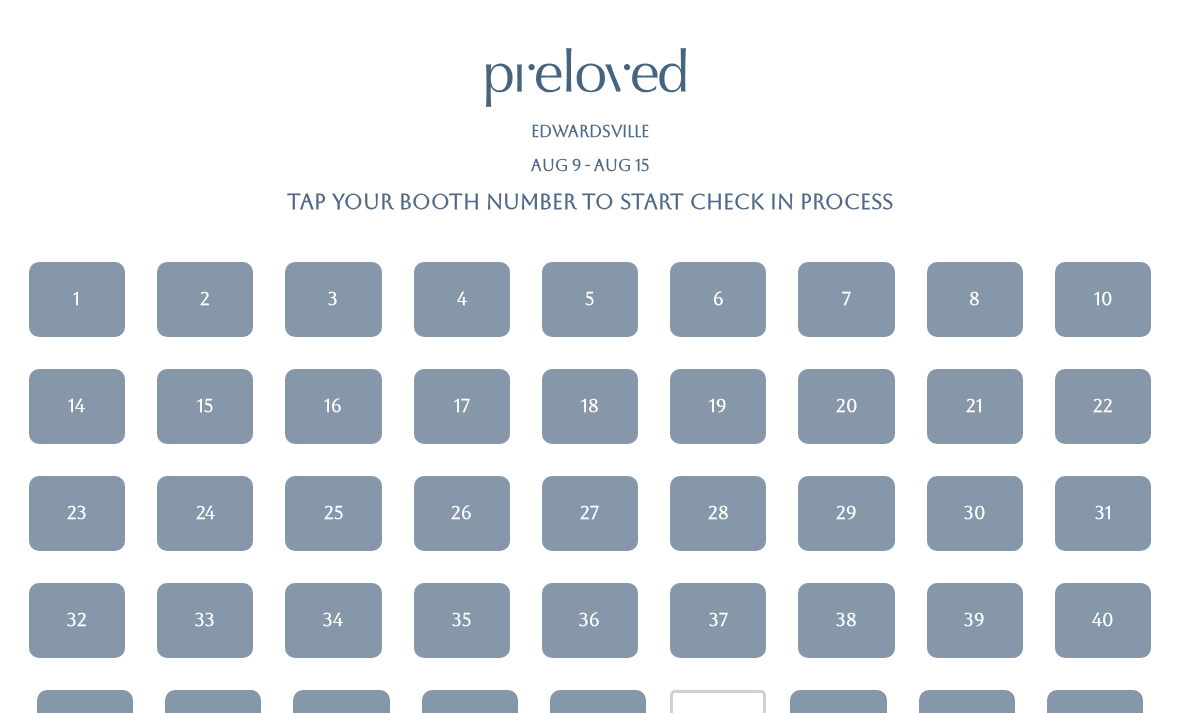 scroll, scrollTop: 0, scrollLeft: 0, axis: both 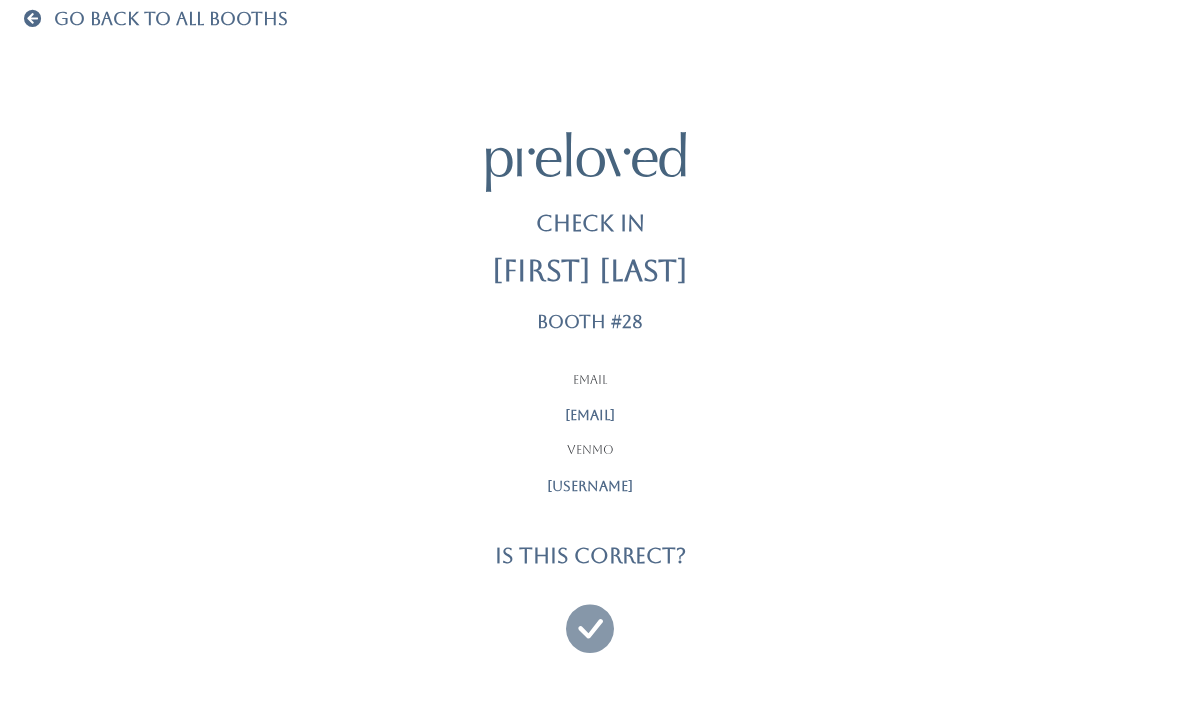 click at bounding box center (590, 619) 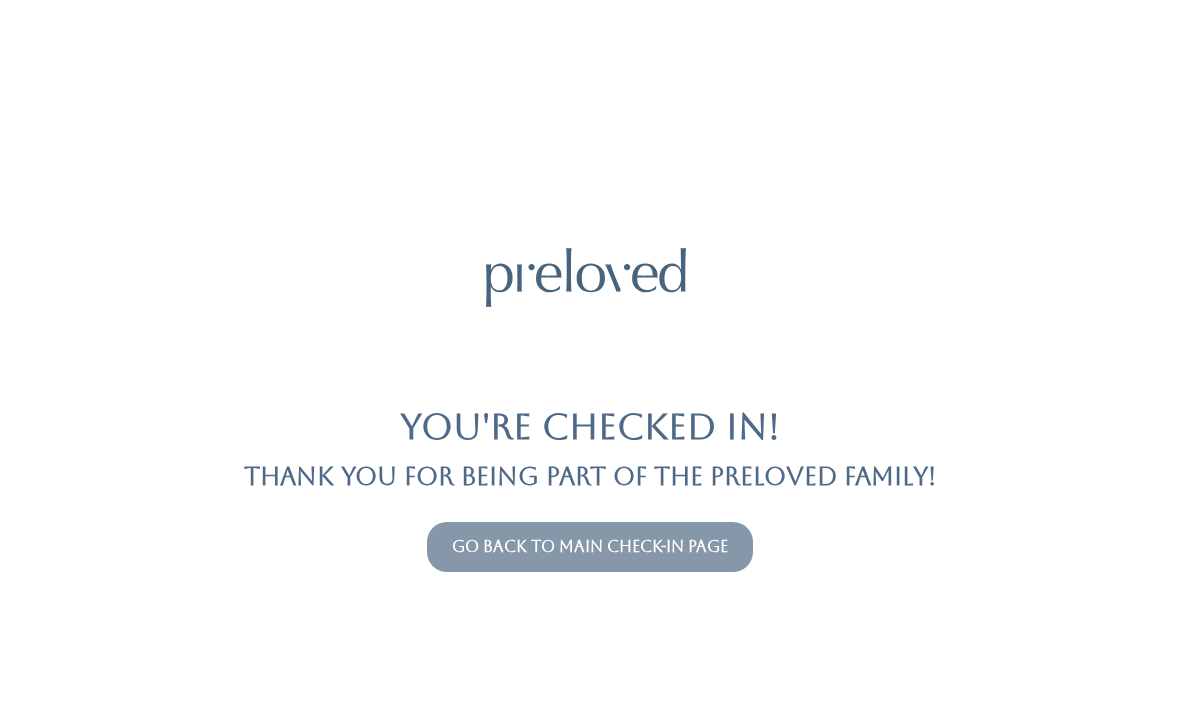 scroll, scrollTop: 0, scrollLeft: 0, axis: both 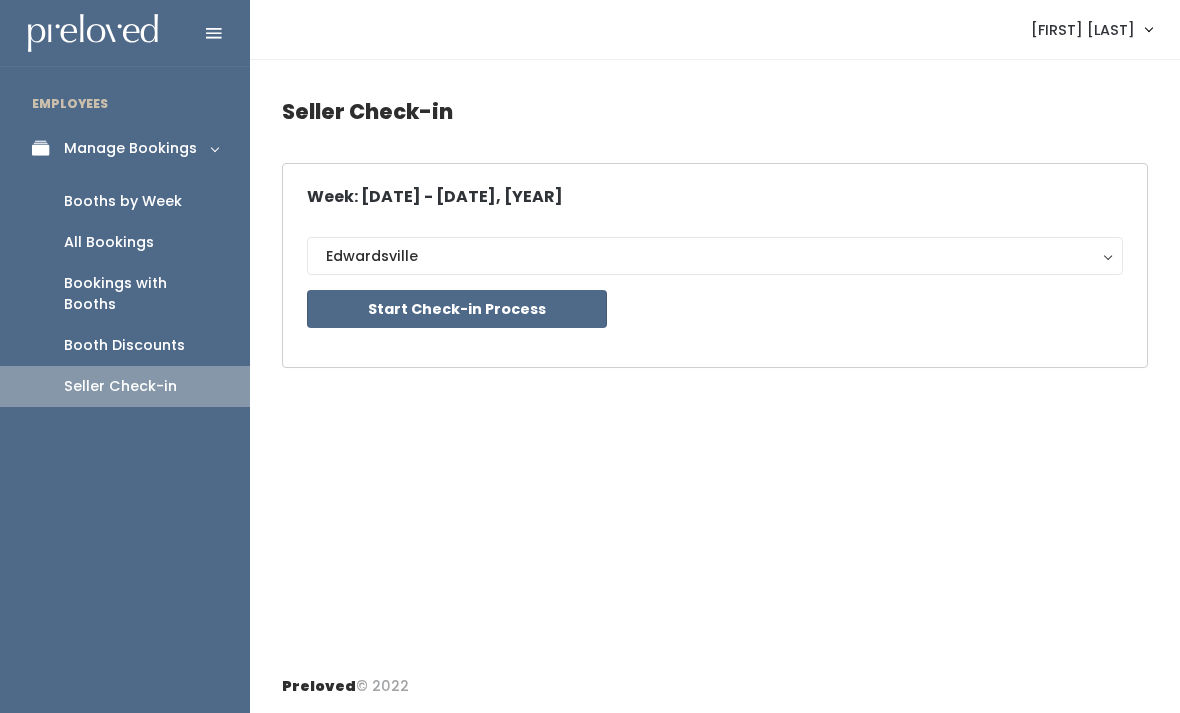 click at bounding box center [93, 33] 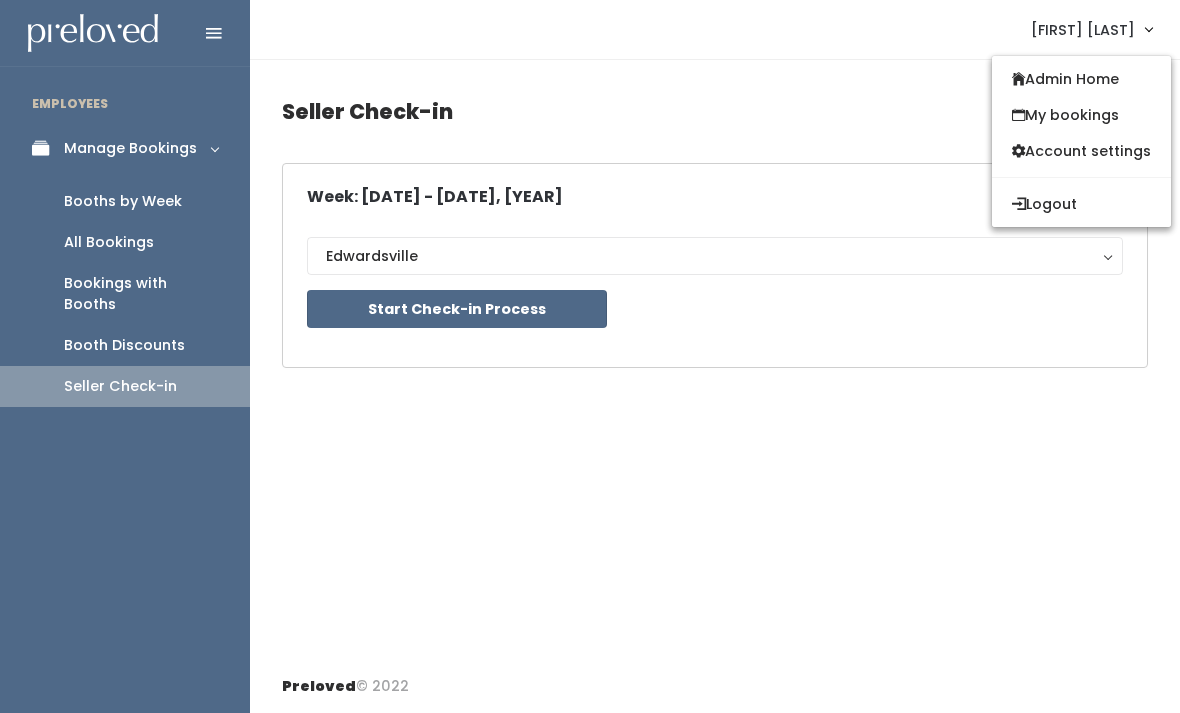 click on "My bookings" at bounding box center [1081, 115] 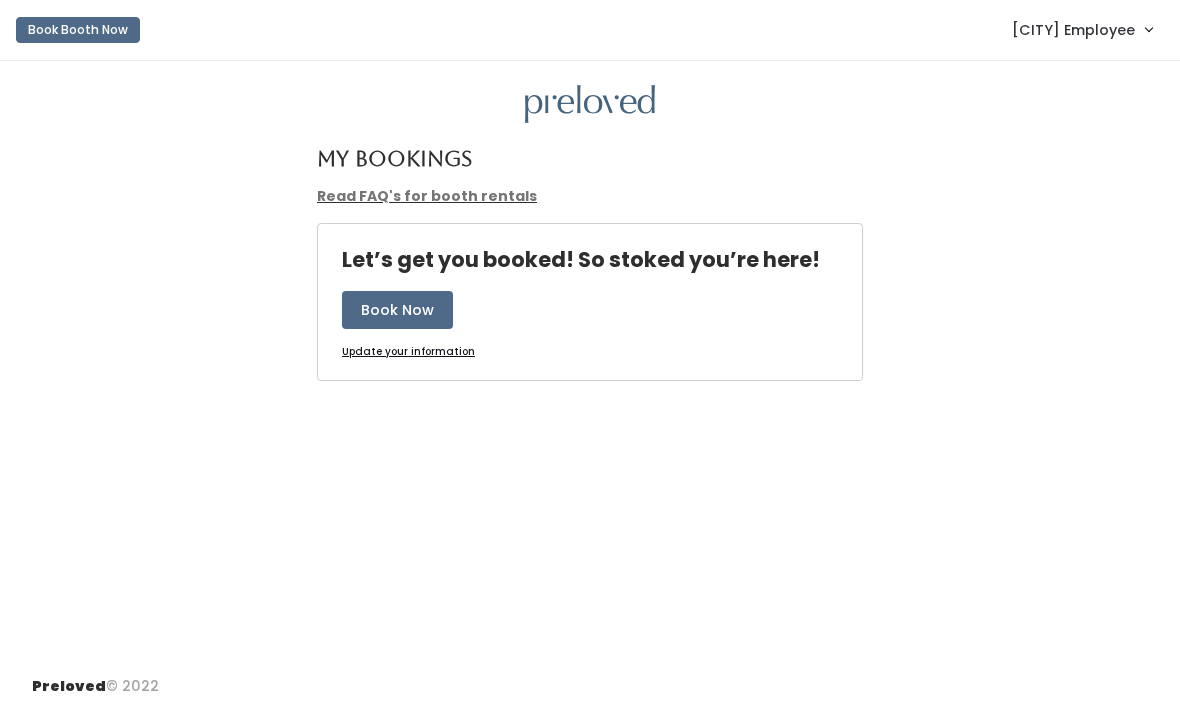 scroll, scrollTop: 0, scrollLeft: 0, axis: both 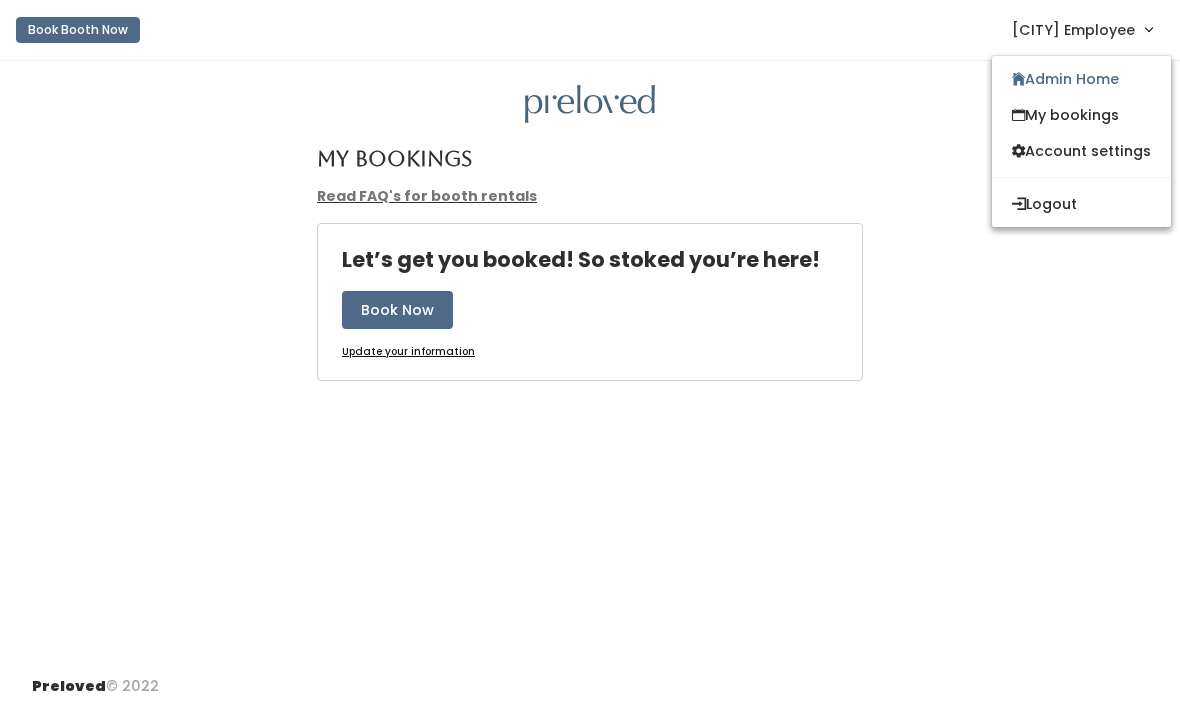 click on "Admin Home" at bounding box center (1081, 79) 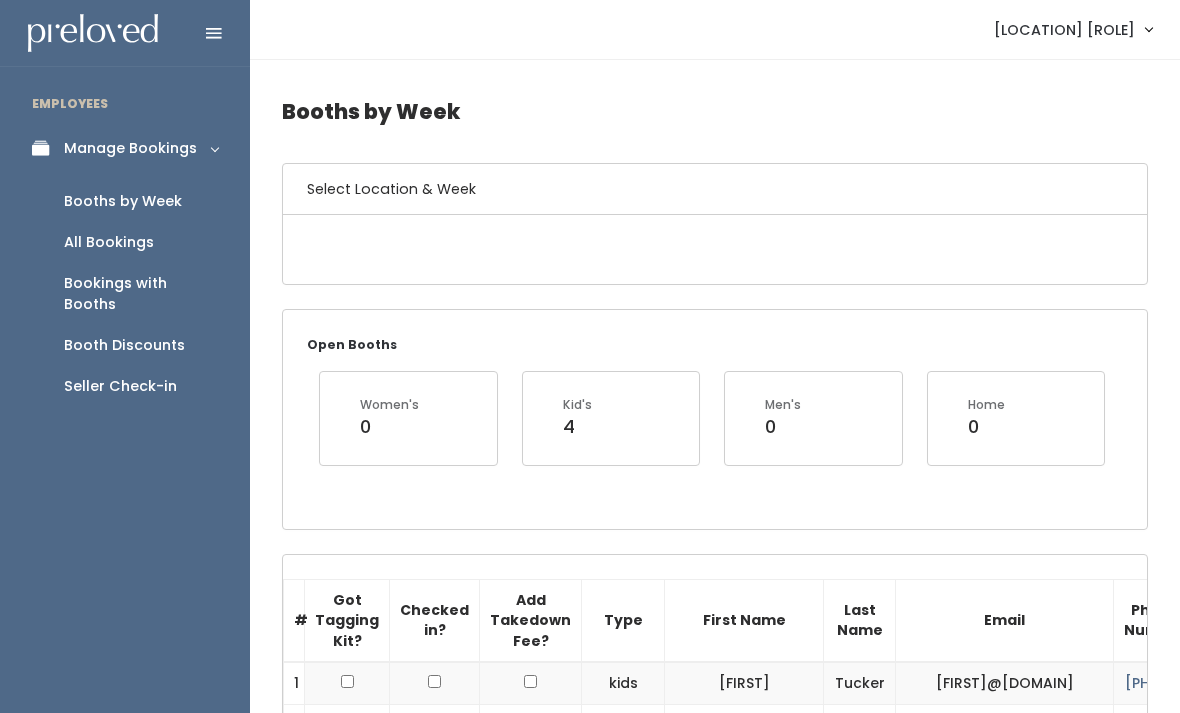 scroll, scrollTop: 0, scrollLeft: 0, axis: both 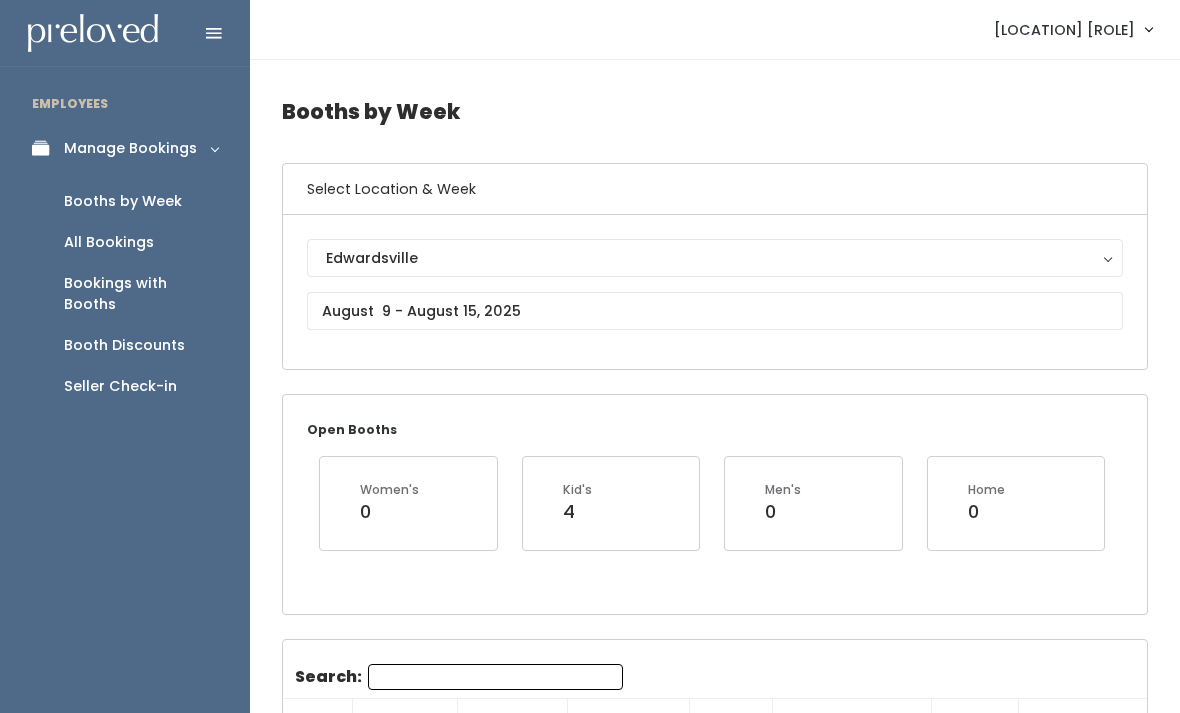 click on "Seller Check-in" at bounding box center [120, 386] 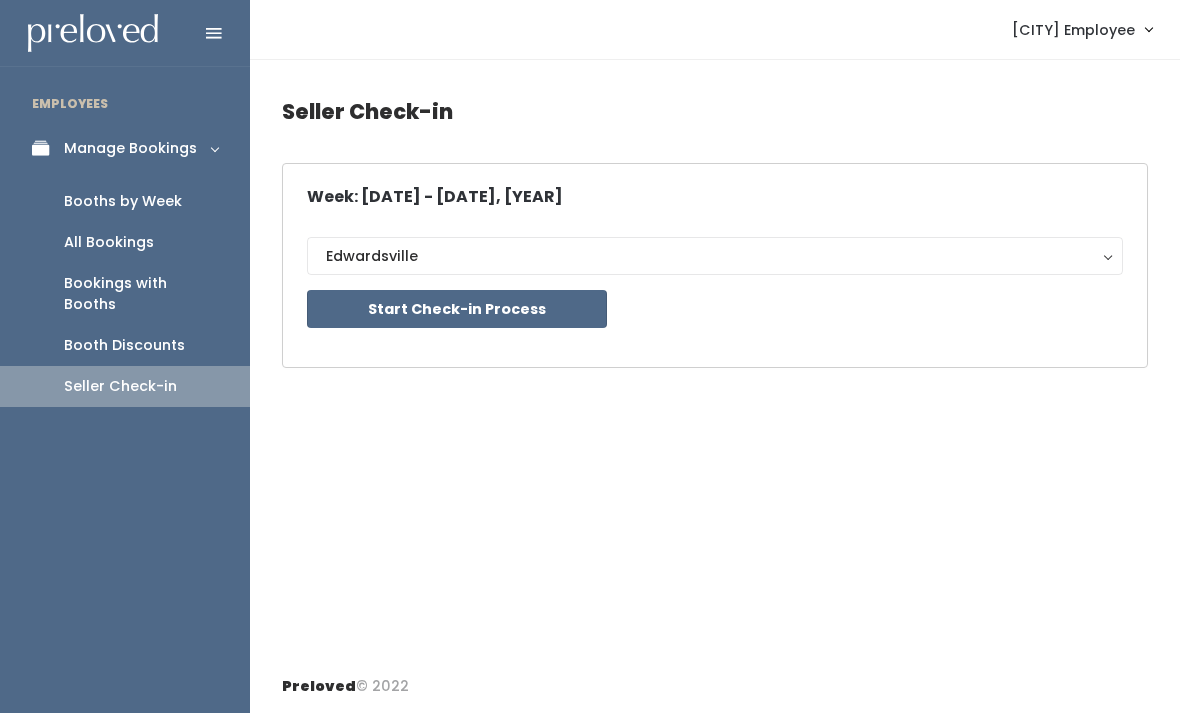 scroll, scrollTop: 0, scrollLeft: 0, axis: both 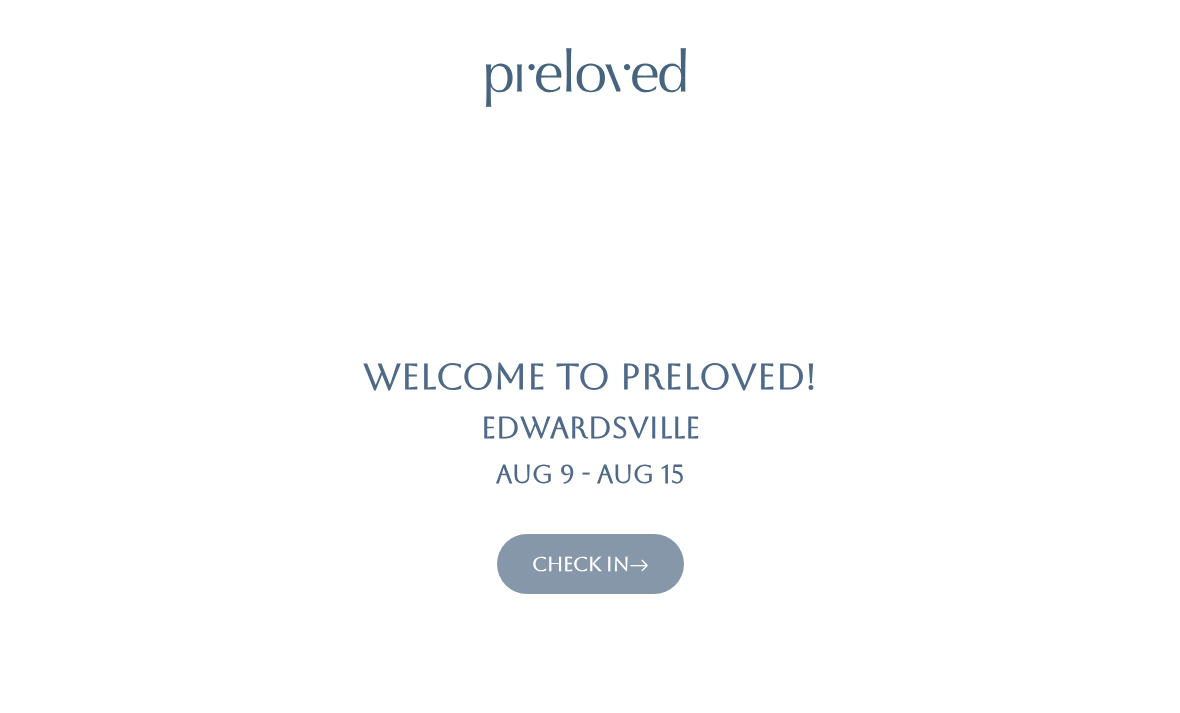 click on "Check In" at bounding box center (590, 564) 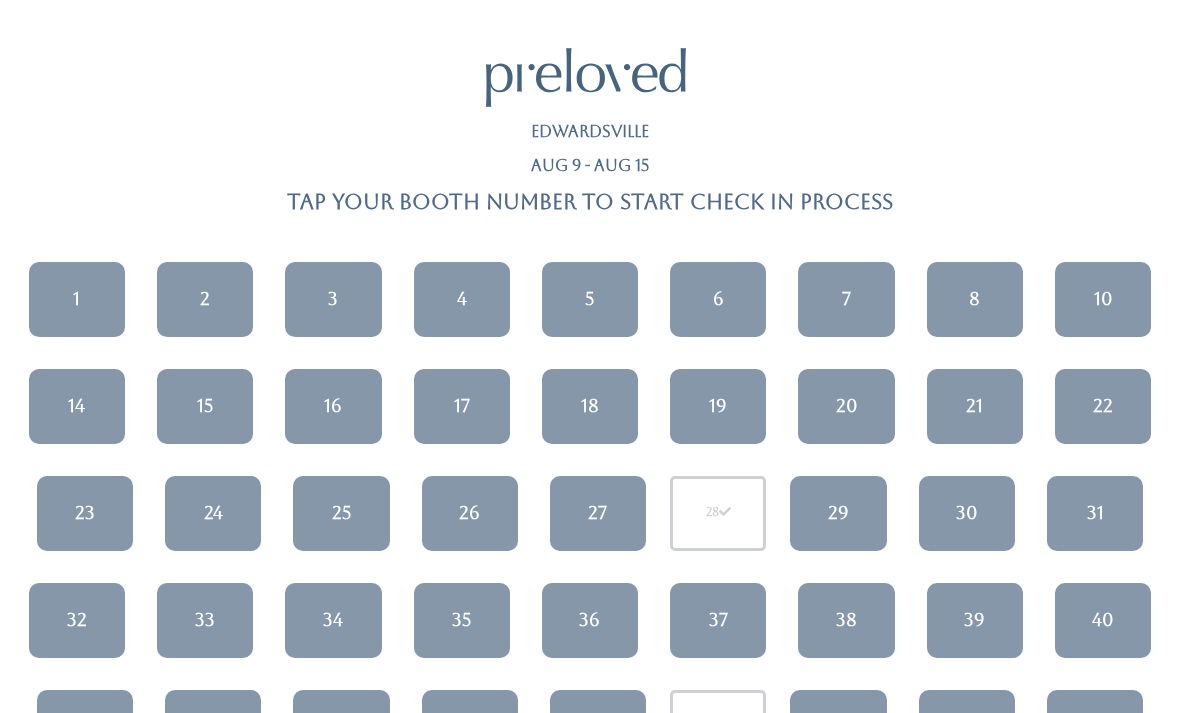 scroll, scrollTop: 0, scrollLeft: 0, axis: both 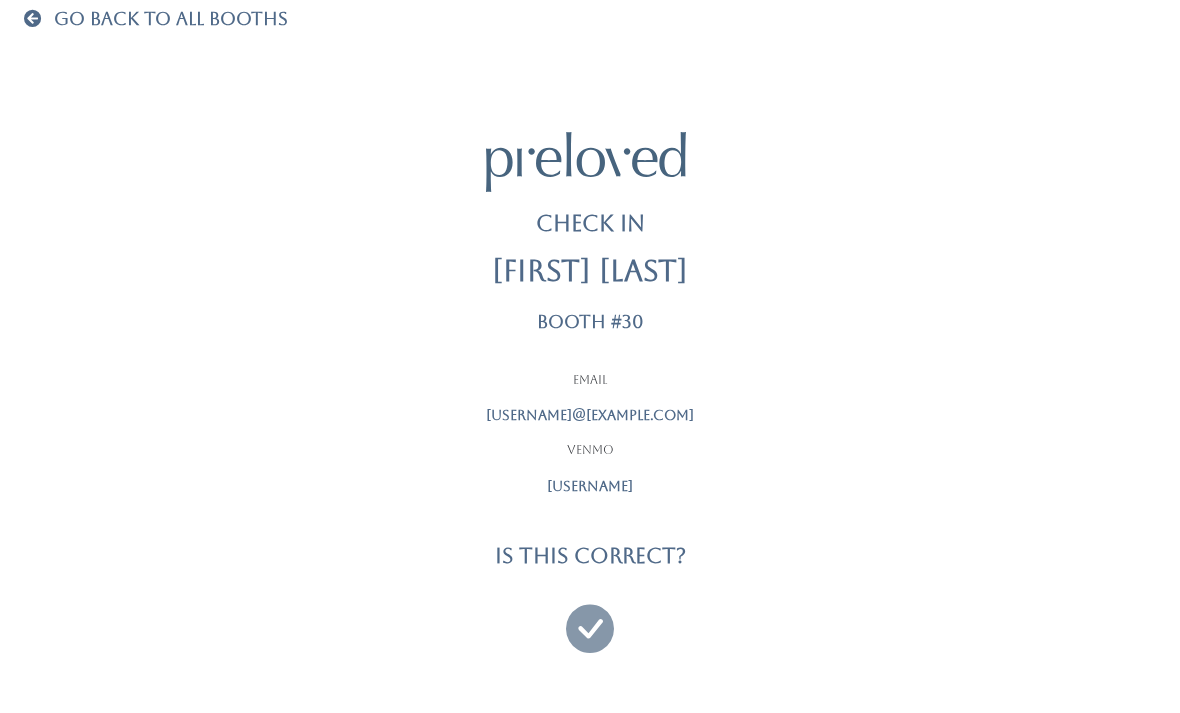 click at bounding box center [590, 619] 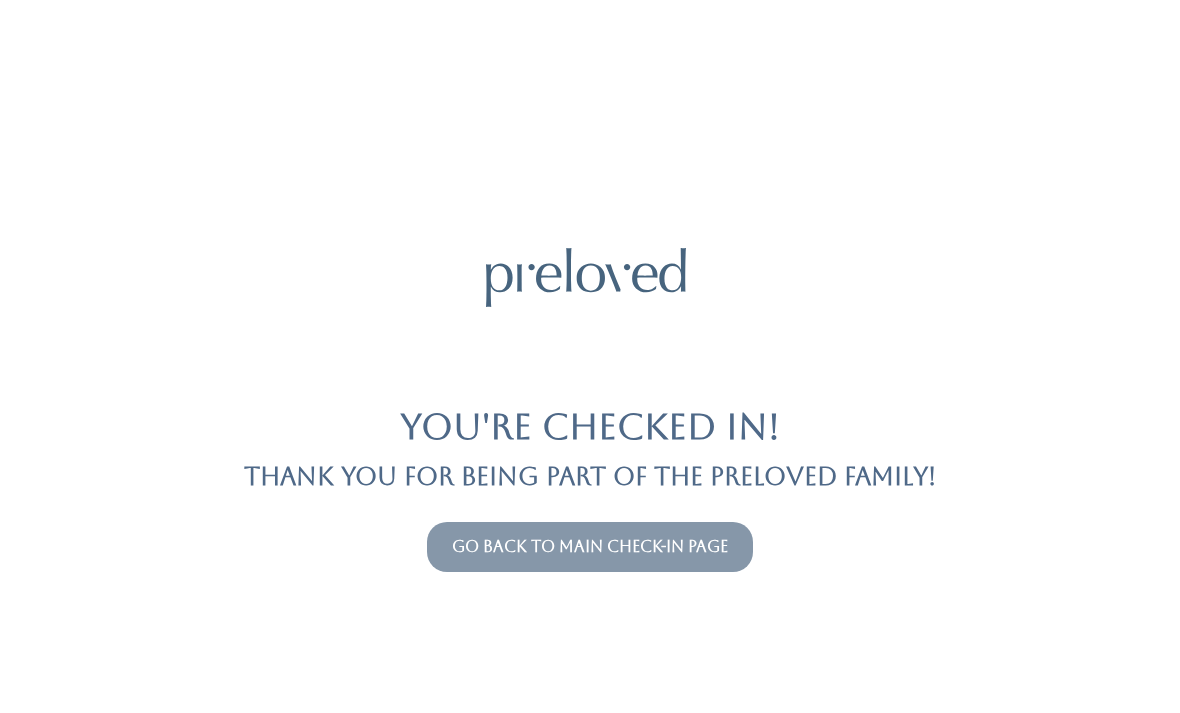 scroll, scrollTop: 0, scrollLeft: 0, axis: both 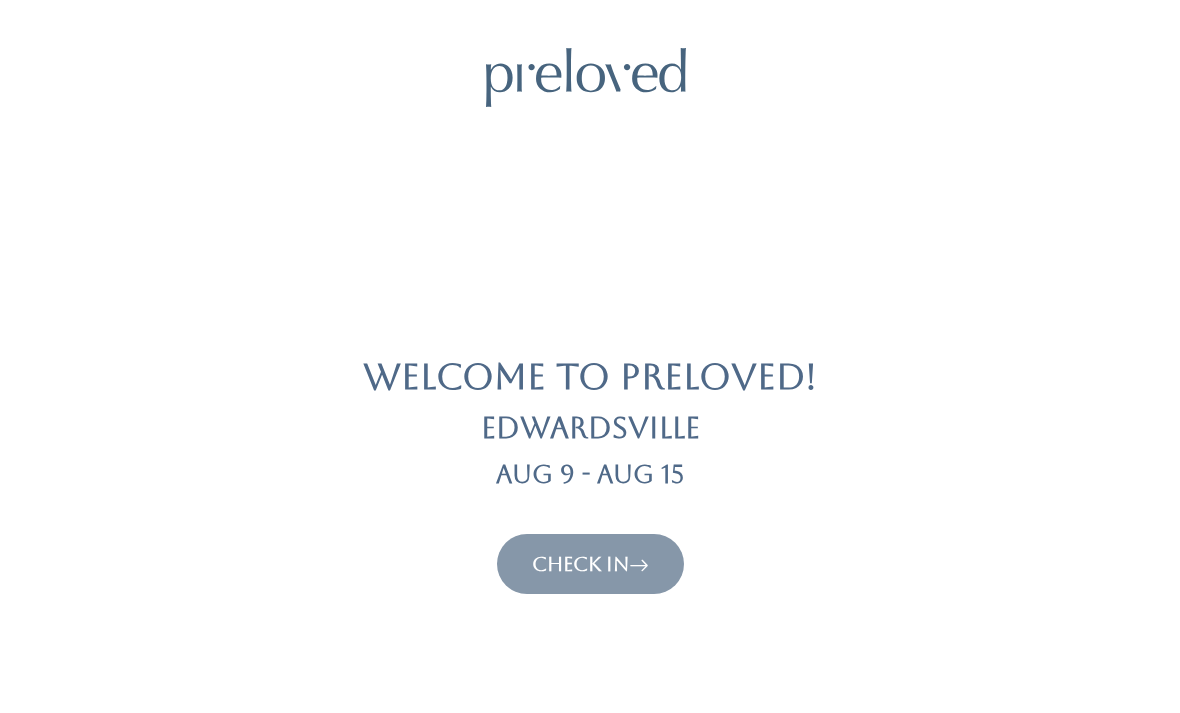 click on "Check In" at bounding box center (590, 564) 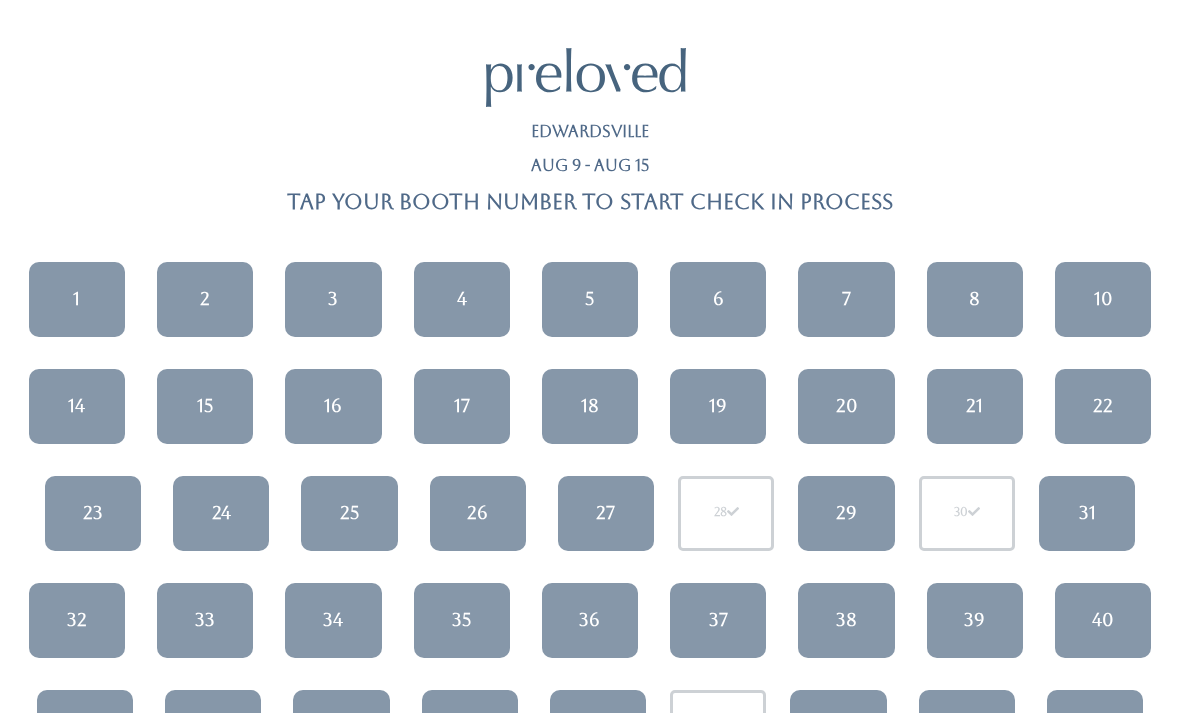 scroll, scrollTop: 0, scrollLeft: 0, axis: both 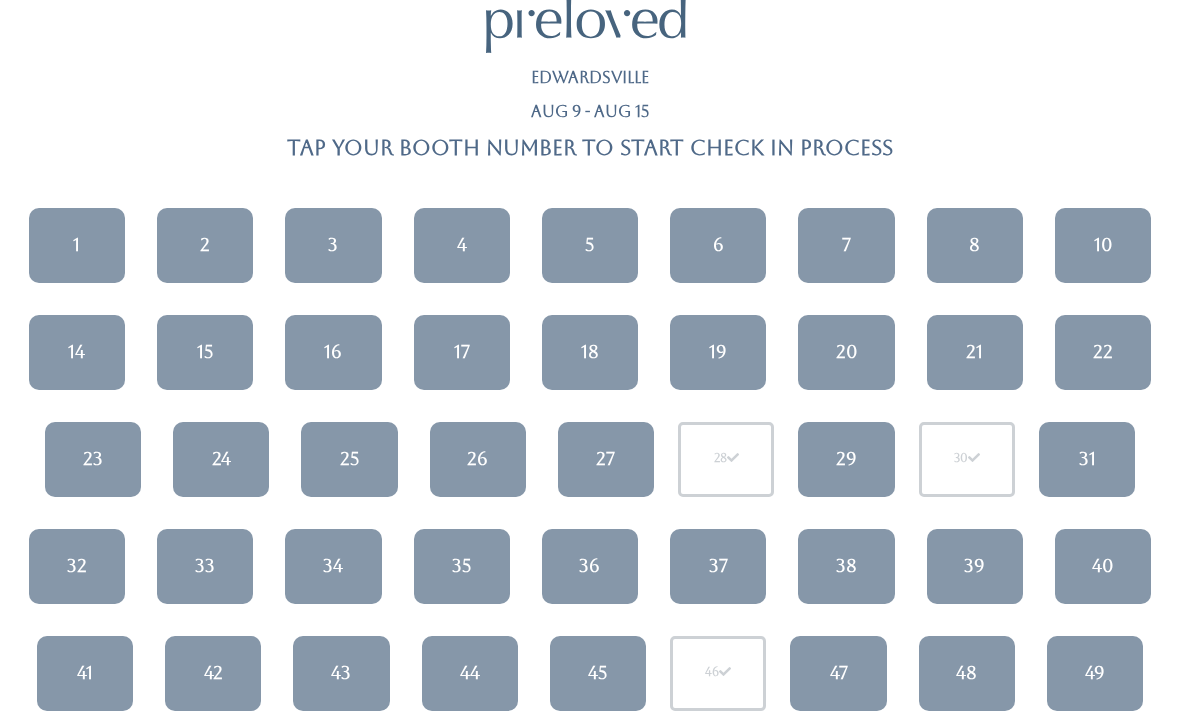 click on "32" at bounding box center [77, 567] 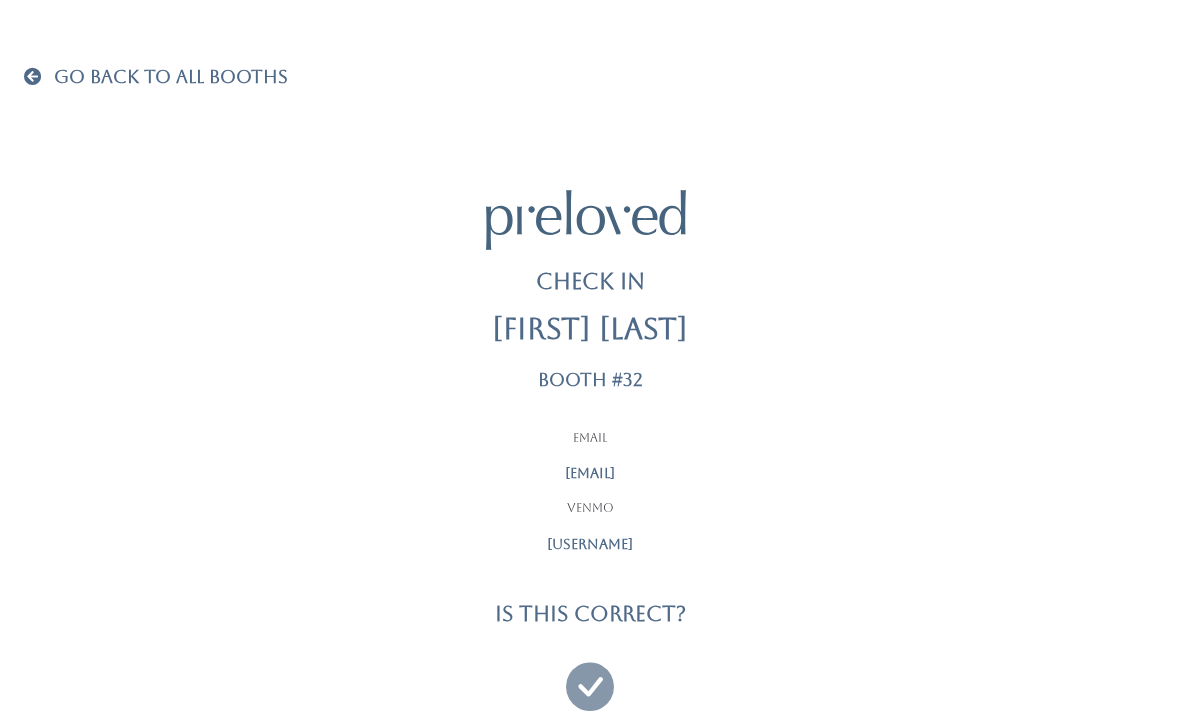 scroll, scrollTop: 0, scrollLeft: 0, axis: both 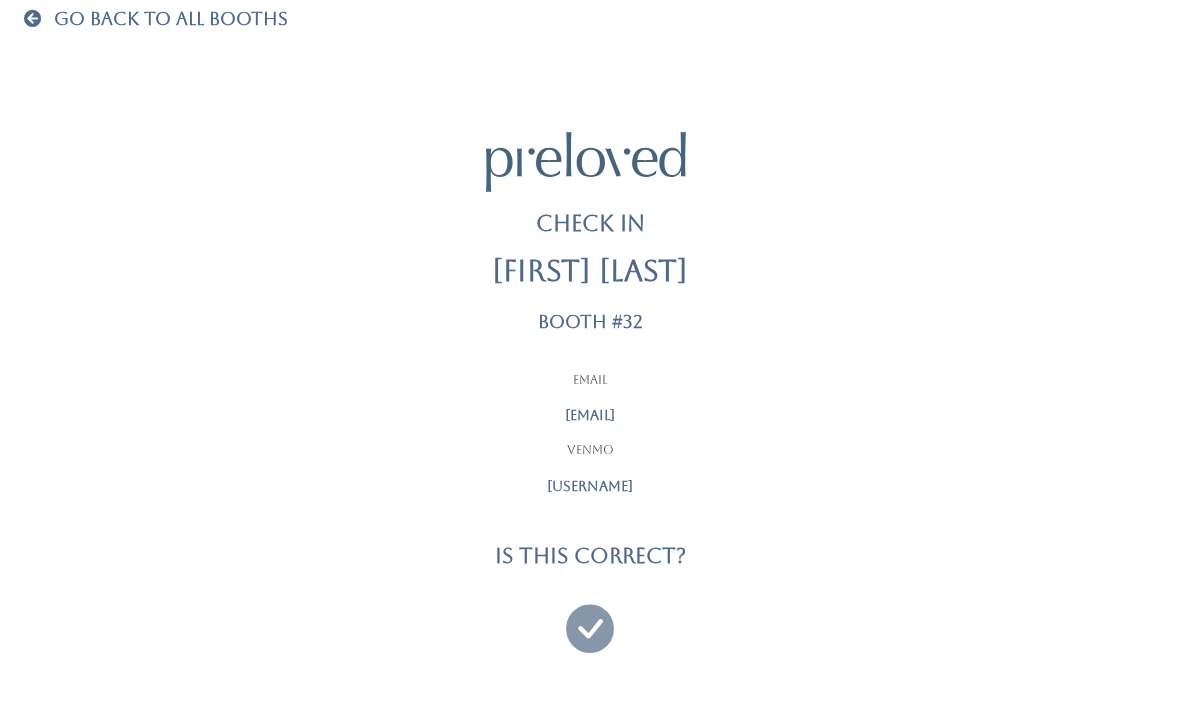 click at bounding box center (590, 620) 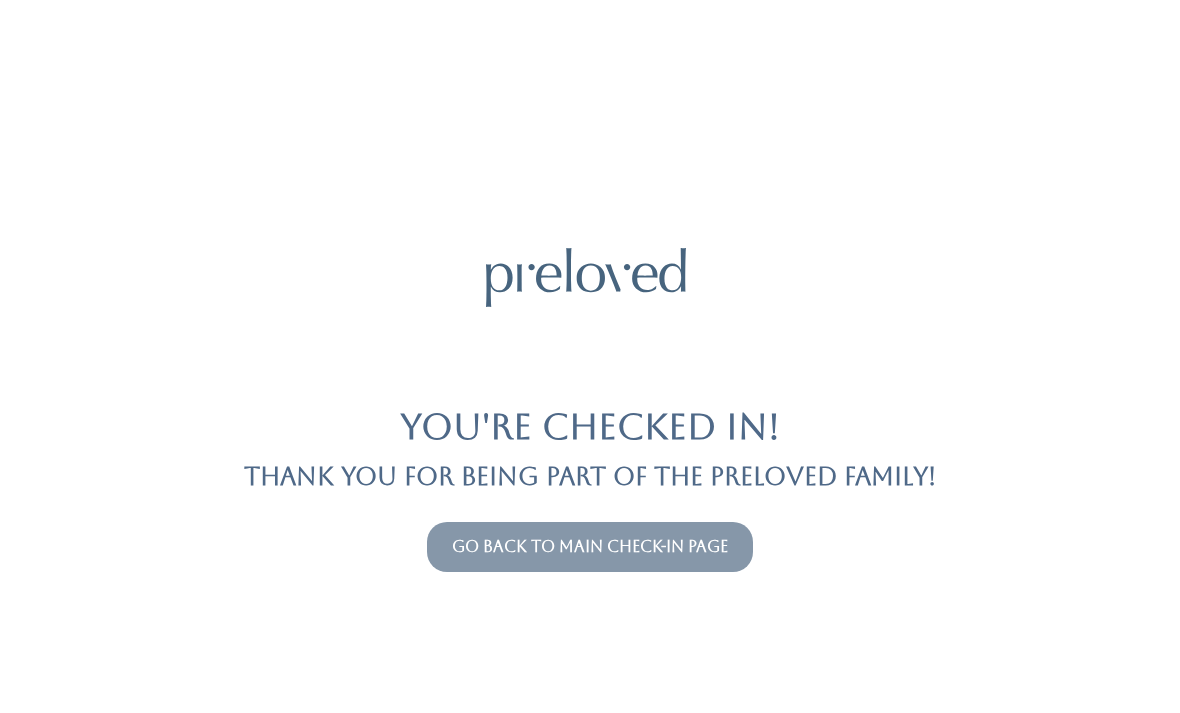 scroll, scrollTop: 0, scrollLeft: 0, axis: both 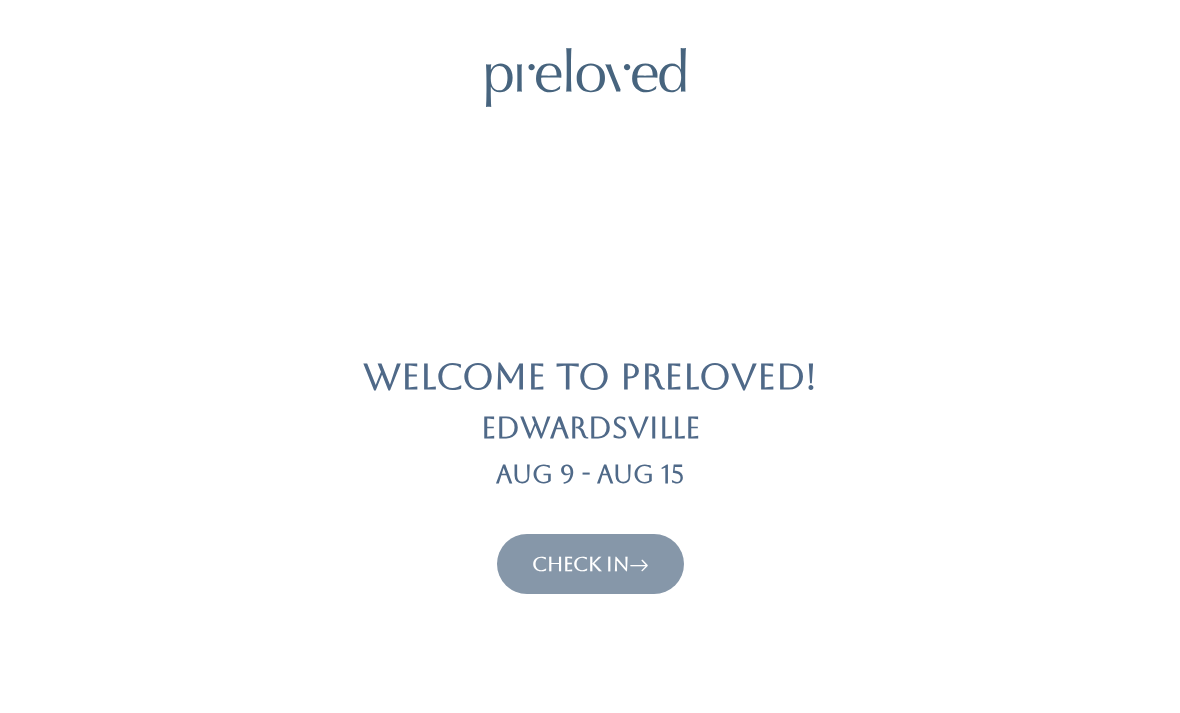 click on "Check In" at bounding box center (590, 564) 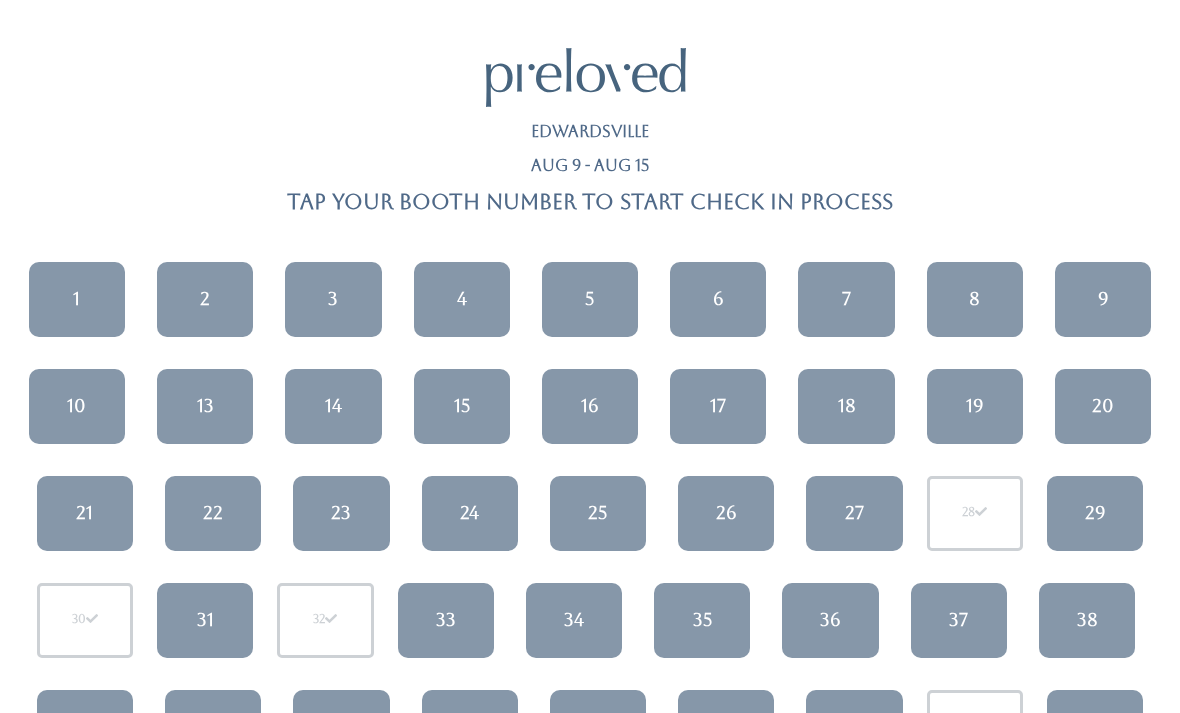 scroll, scrollTop: 0, scrollLeft: 0, axis: both 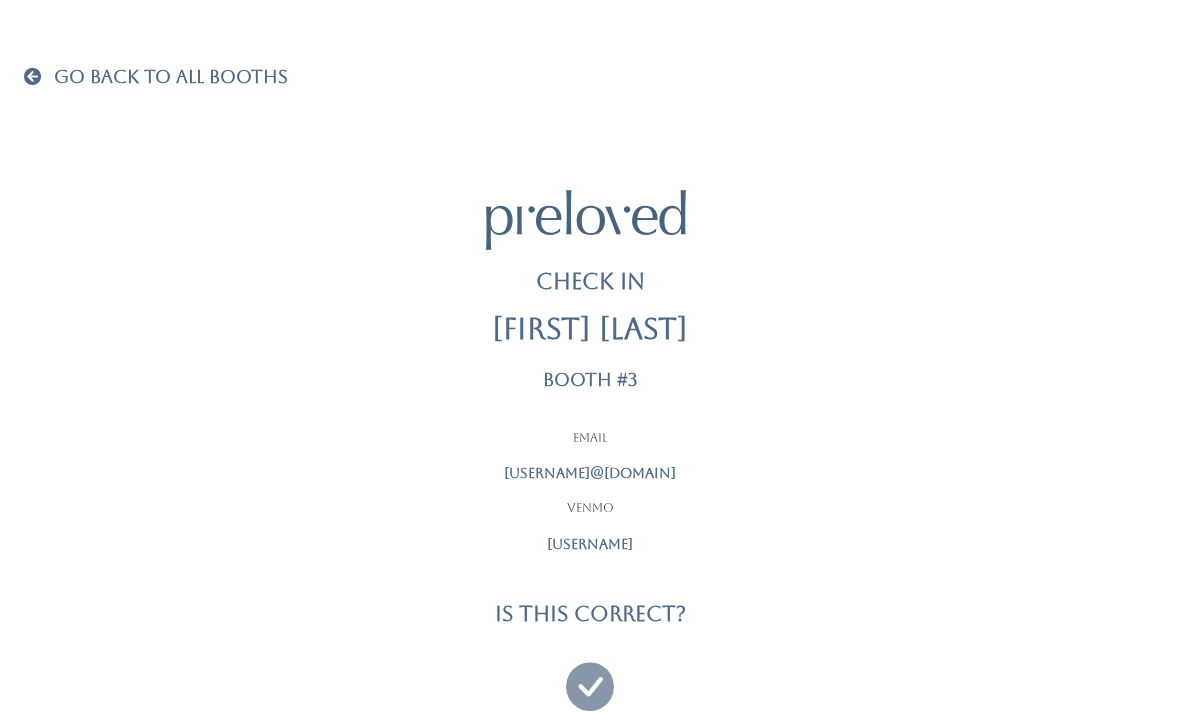 click at bounding box center [590, 677] 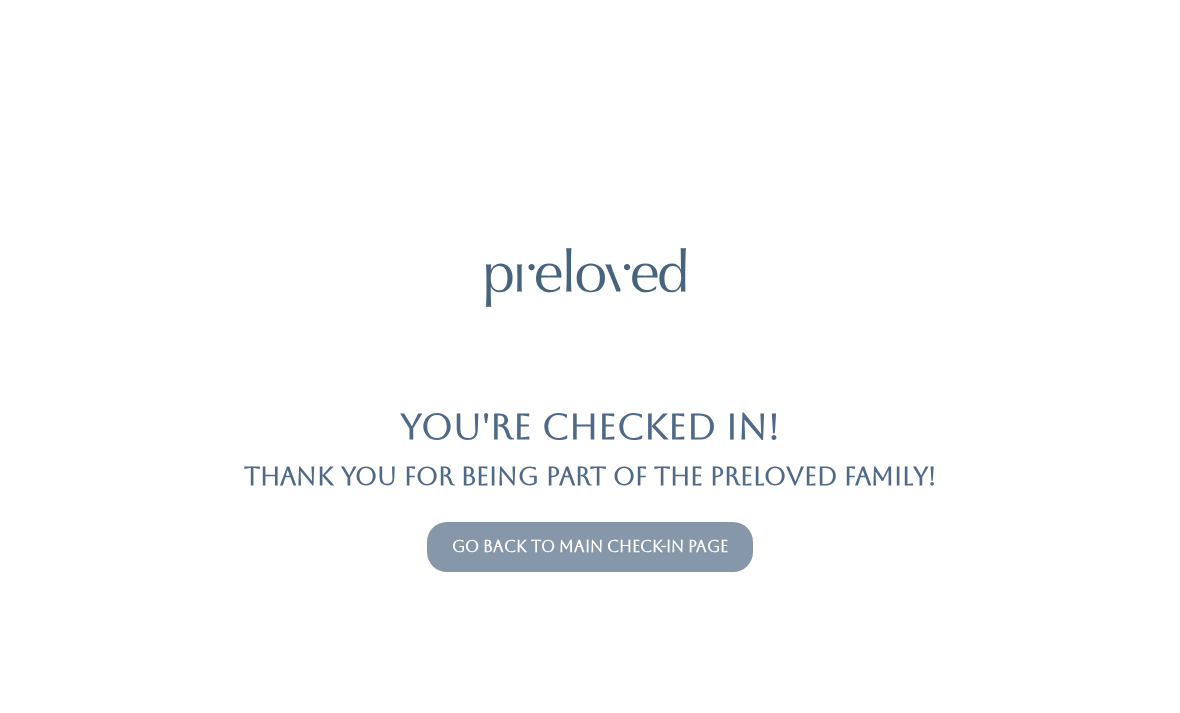 scroll, scrollTop: 0, scrollLeft: 0, axis: both 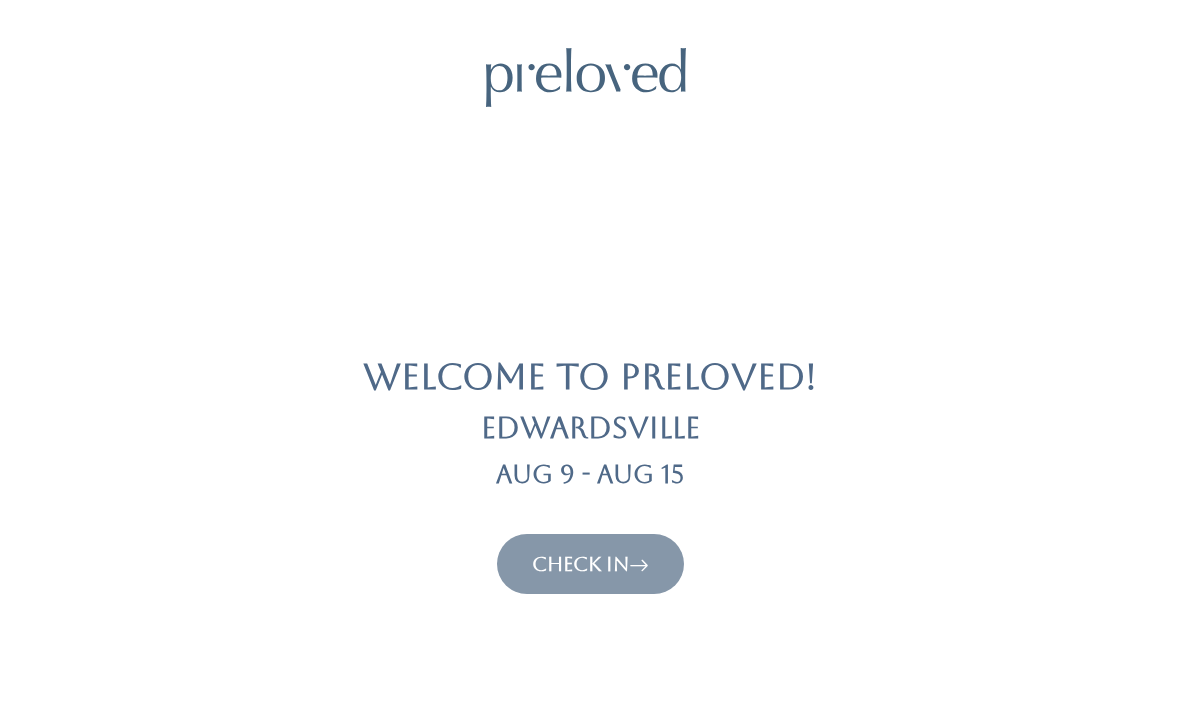 click on "Check In" at bounding box center (590, 564) 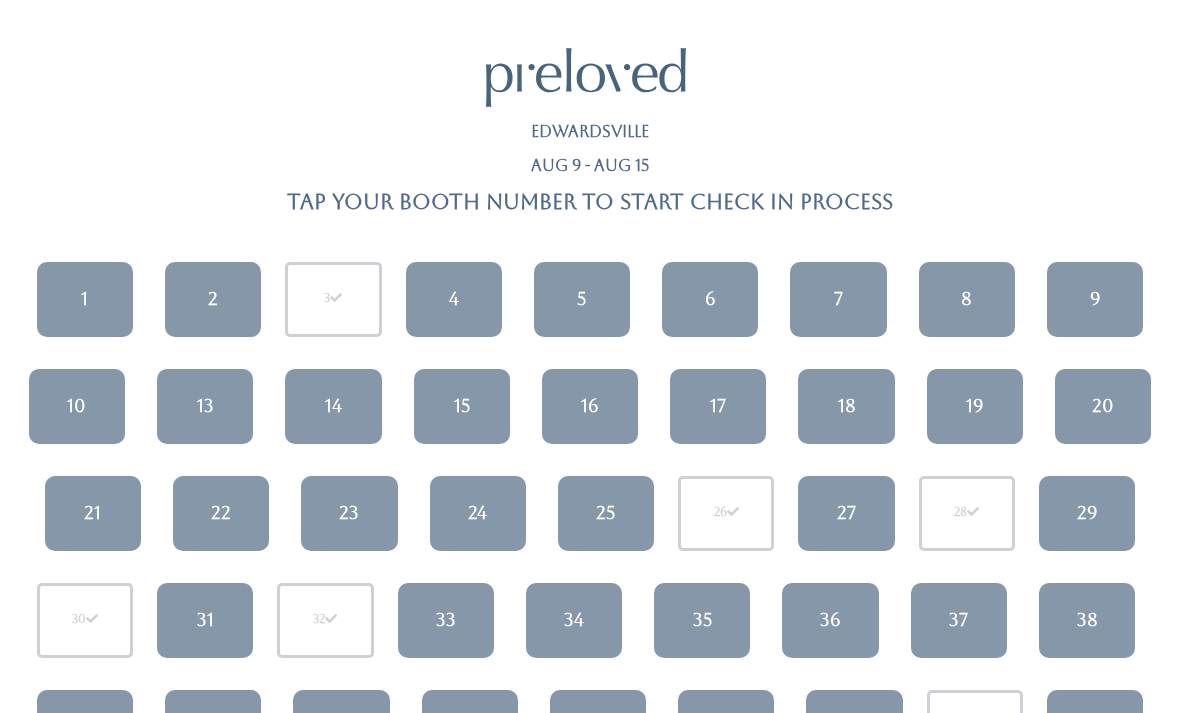 scroll, scrollTop: 0, scrollLeft: 0, axis: both 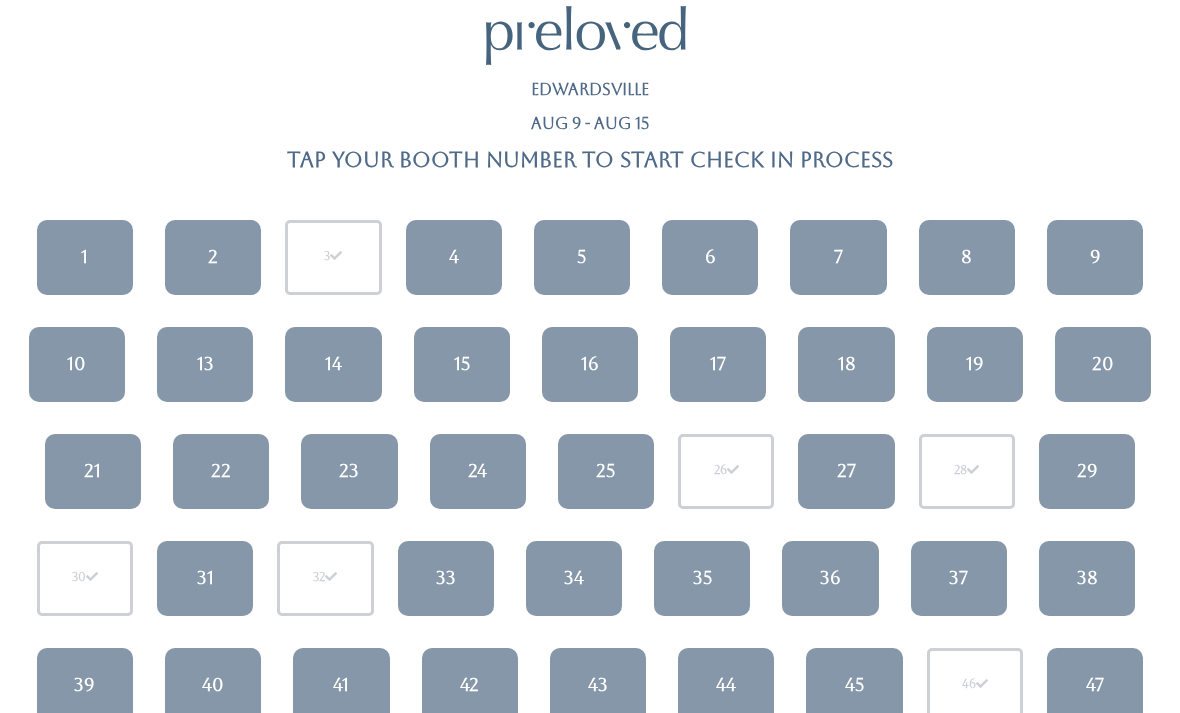 click on "26" at bounding box center [726, 471] 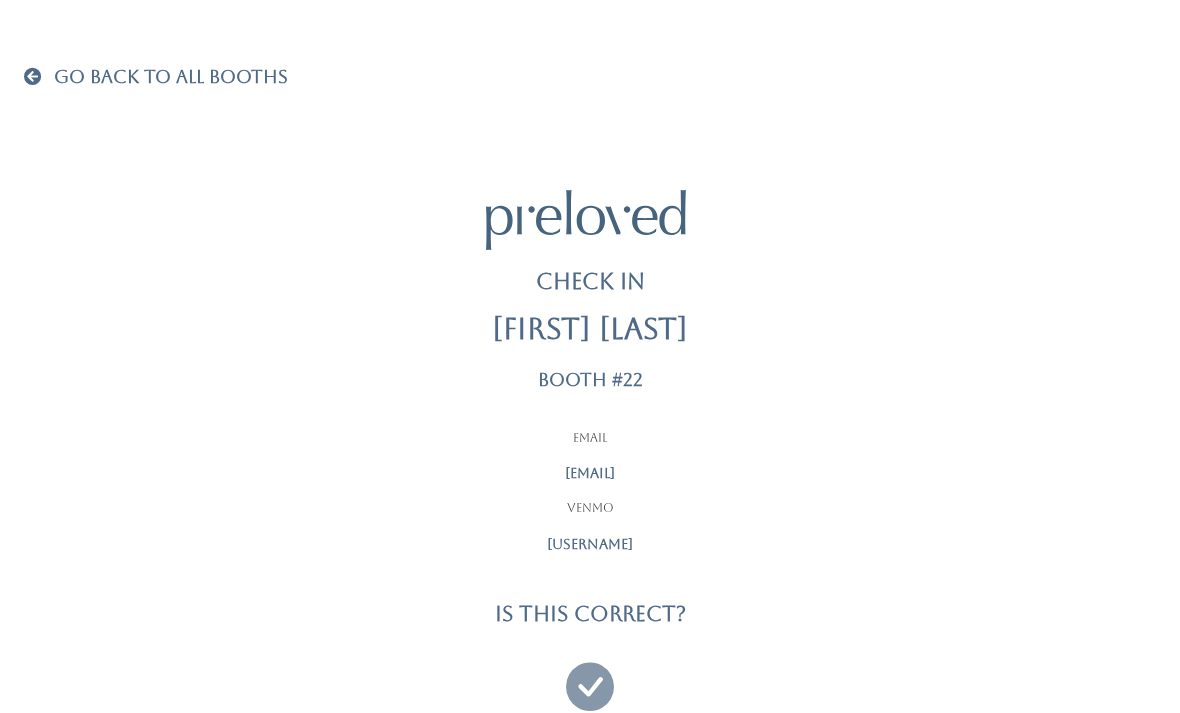 scroll, scrollTop: 0, scrollLeft: 0, axis: both 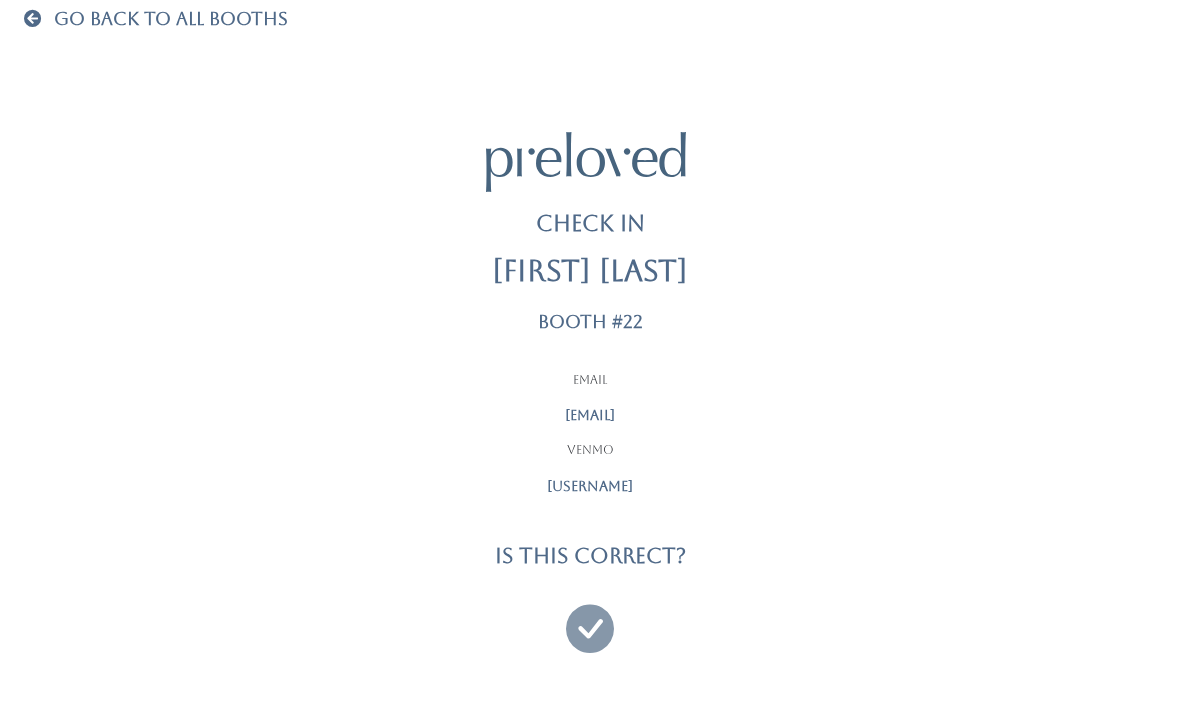 click at bounding box center (590, 619) 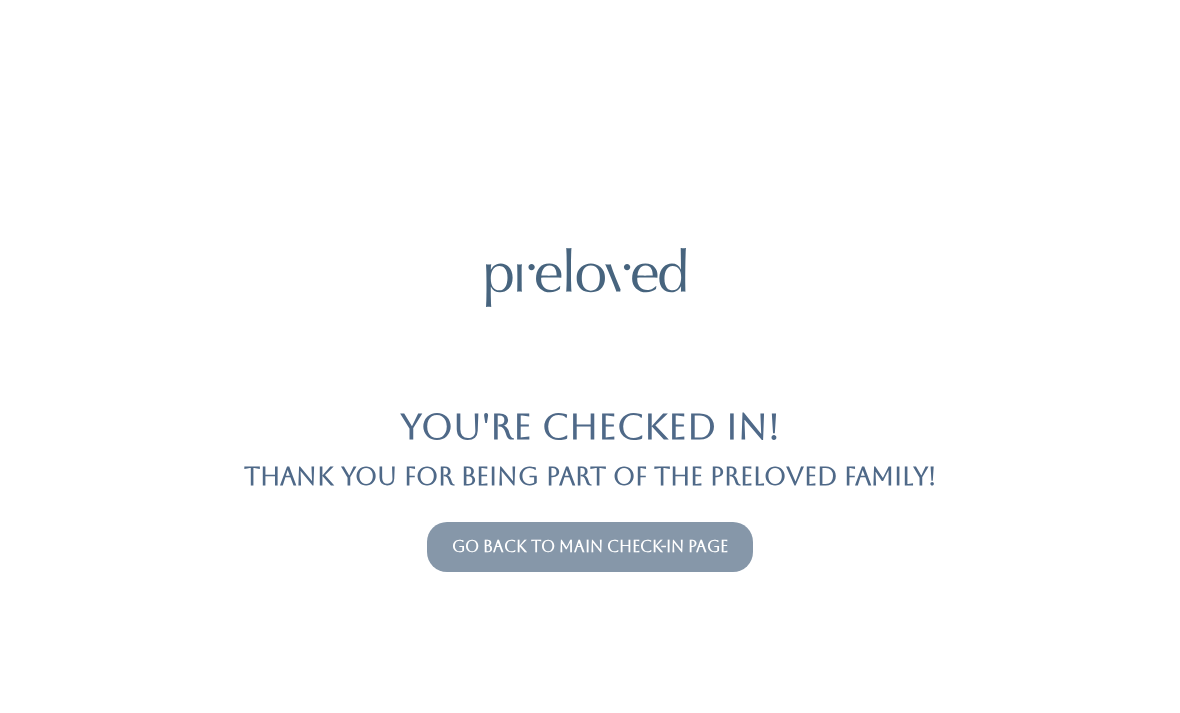 scroll, scrollTop: 0, scrollLeft: 0, axis: both 